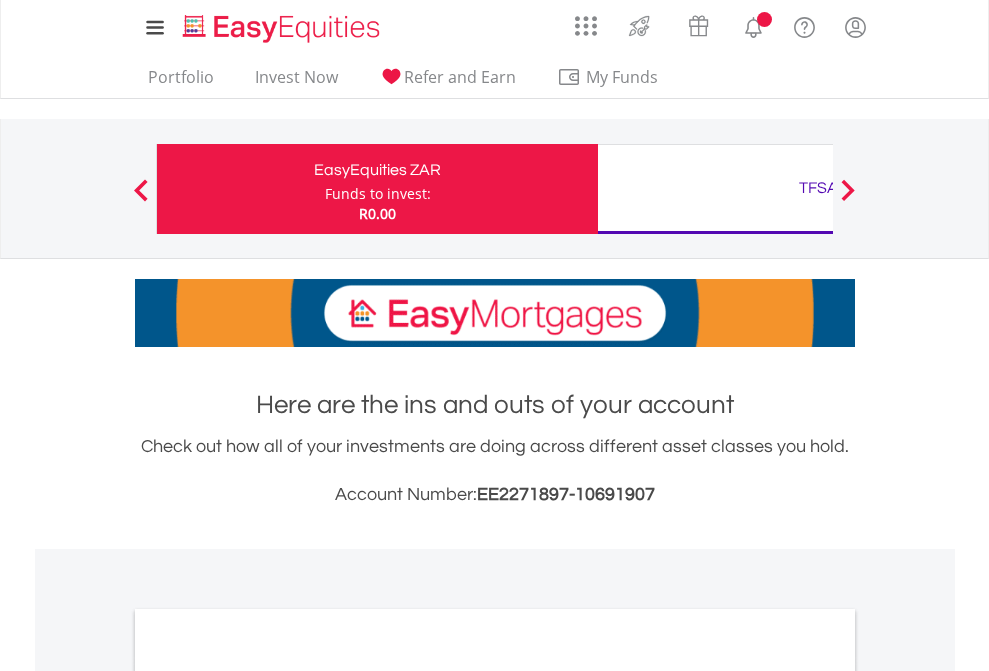 scroll, scrollTop: 0, scrollLeft: 0, axis: both 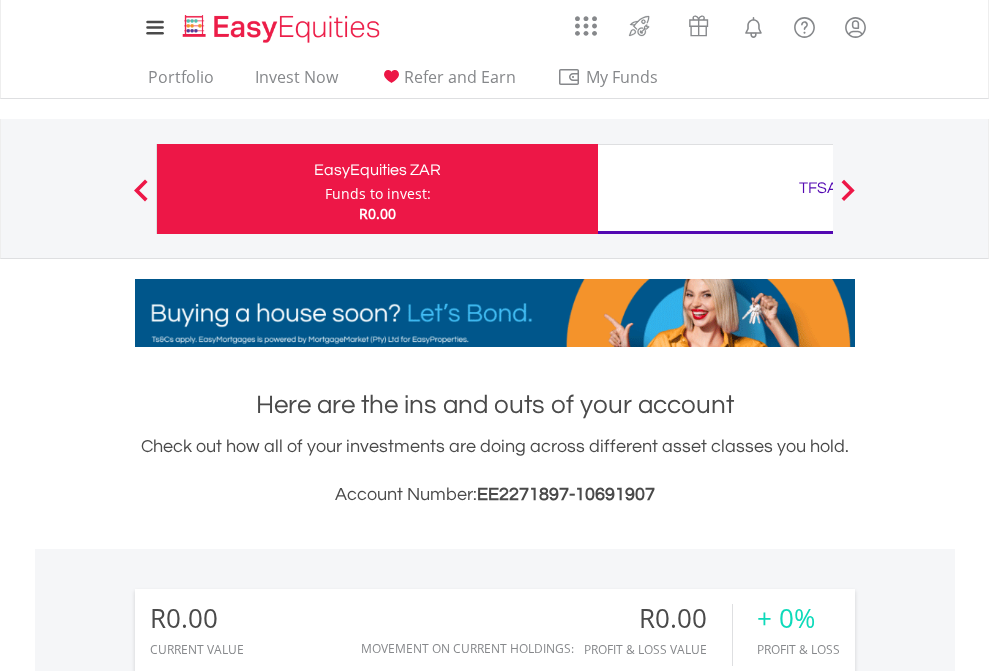 click on "Funds to invest:" at bounding box center (378, 194) 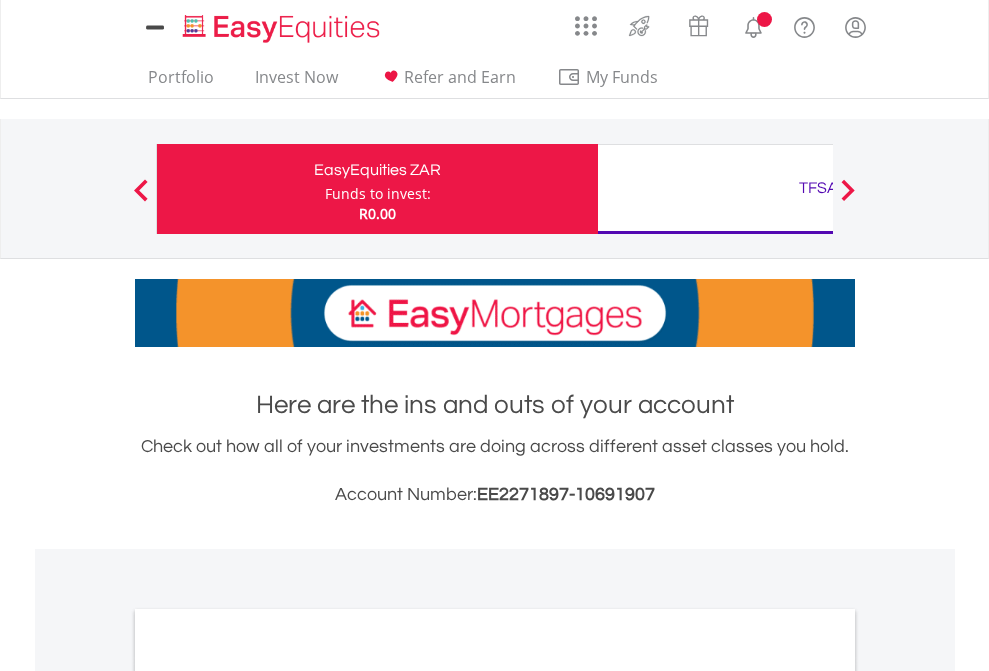 scroll, scrollTop: 0, scrollLeft: 0, axis: both 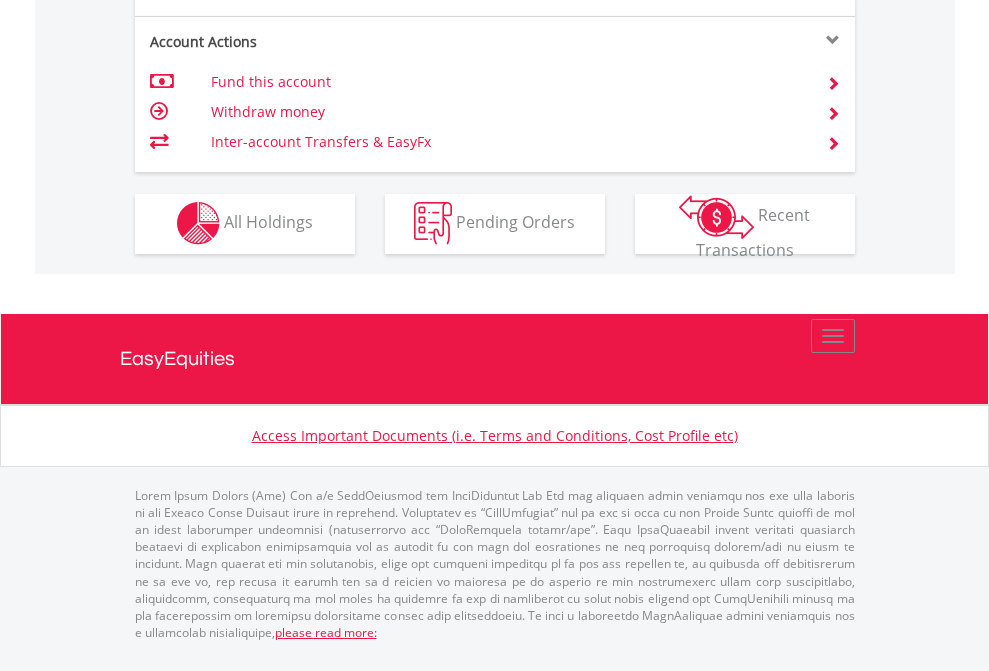 click on "Investment types" at bounding box center (706, -353) 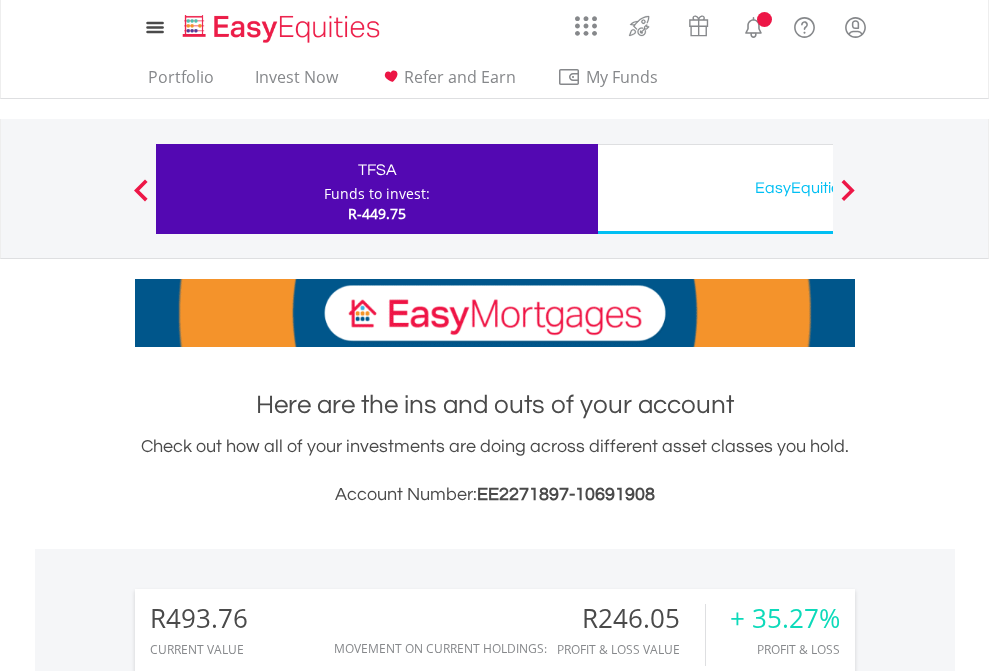 scroll, scrollTop: 0, scrollLeft: 0, axis: both 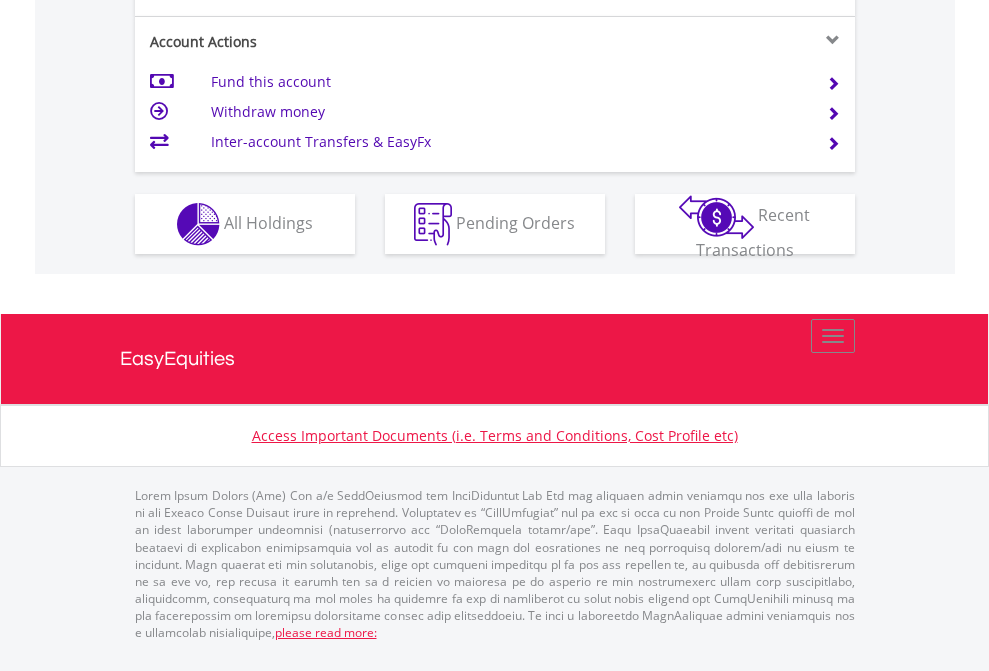 click on "Investment types" at bounding box center (706, -337) 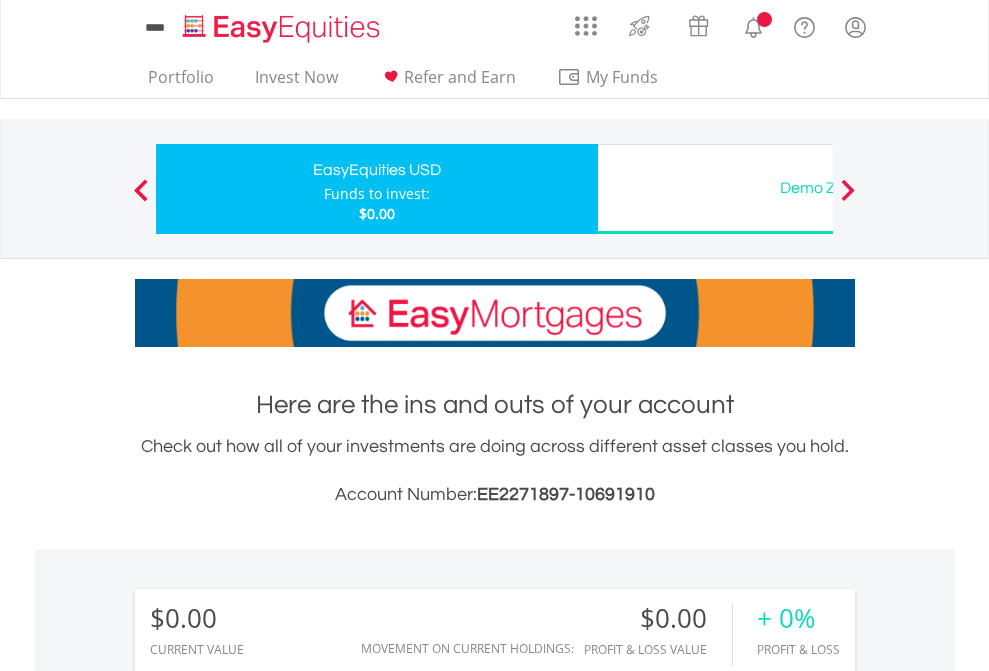 scroll, scrollTop: 0, scrollLeft: 0, axis: both 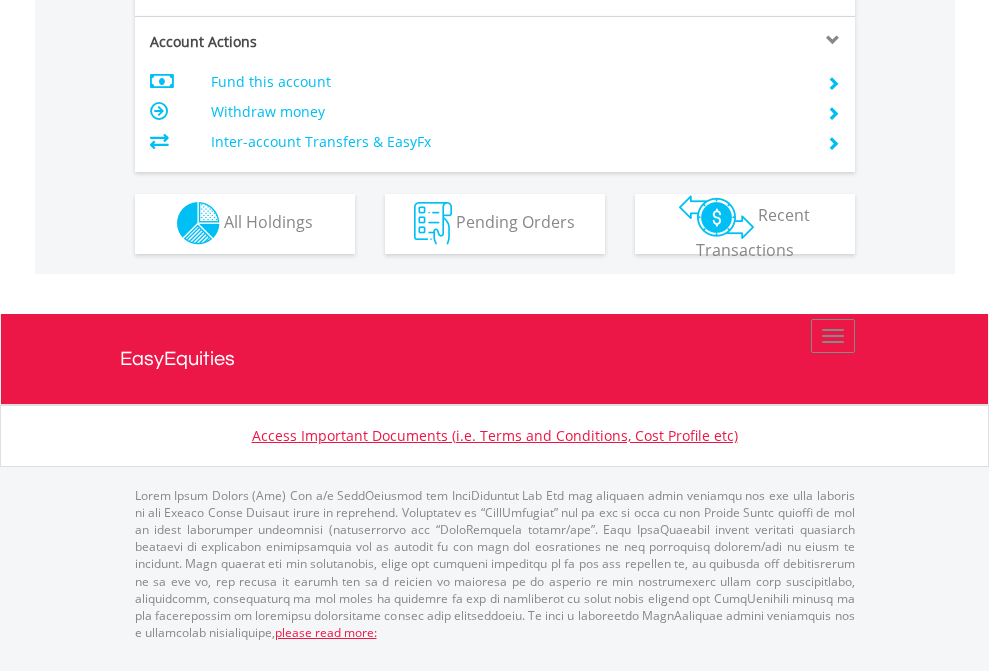 click on "Investment types" at bounding box center (706, -353) 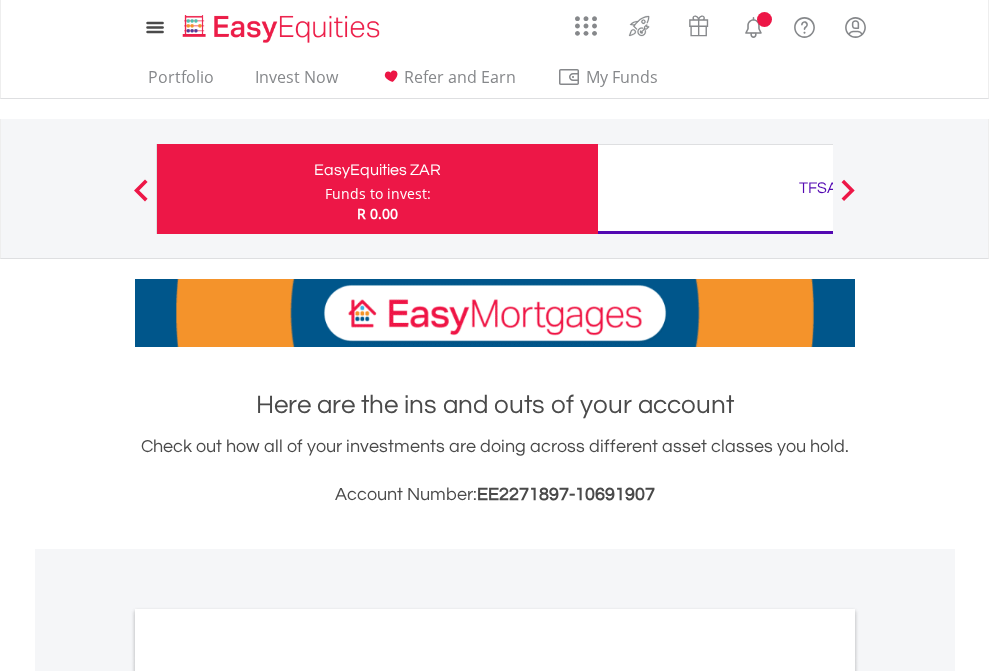 scroll, scrollTop: 1202, scrollLeft: 0, axis: vertical 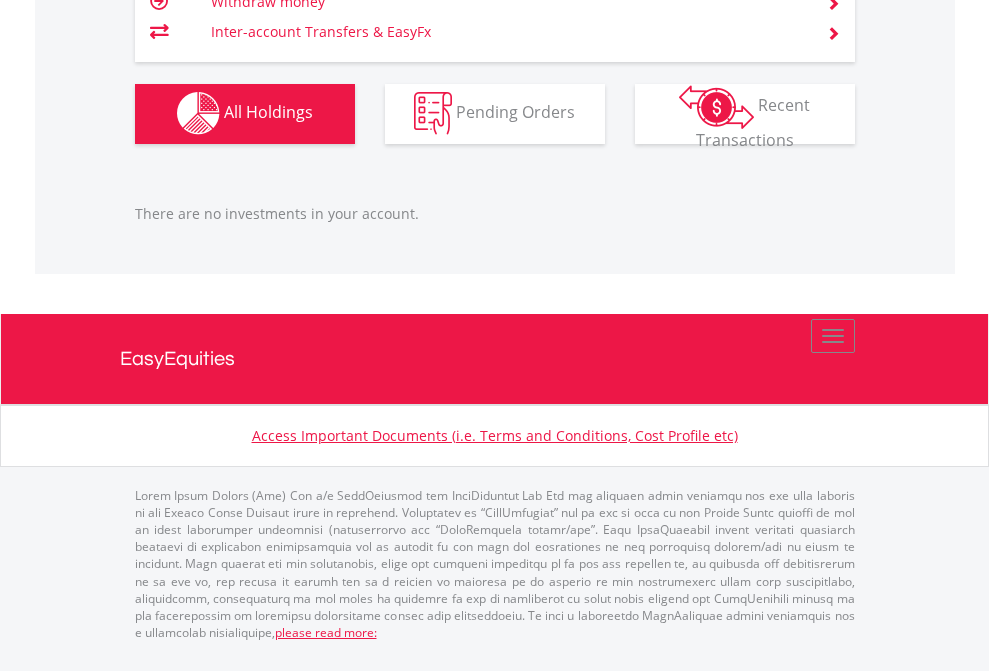click on "TFSA" at bounding box center (818, -1142) 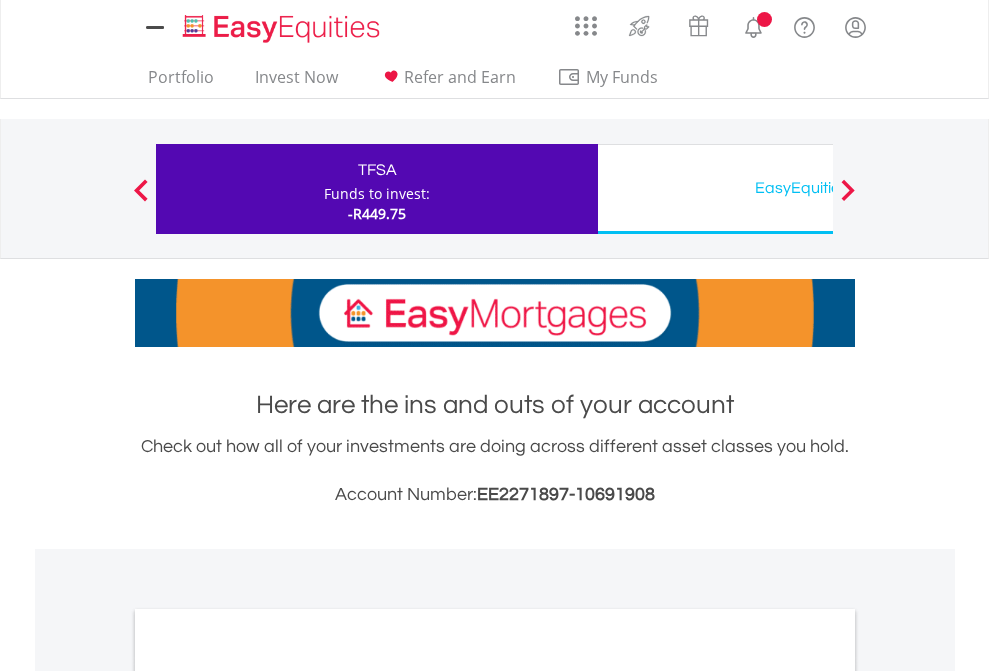 scroll, scrollTop: 0, scrollLeft: 0, axis: both 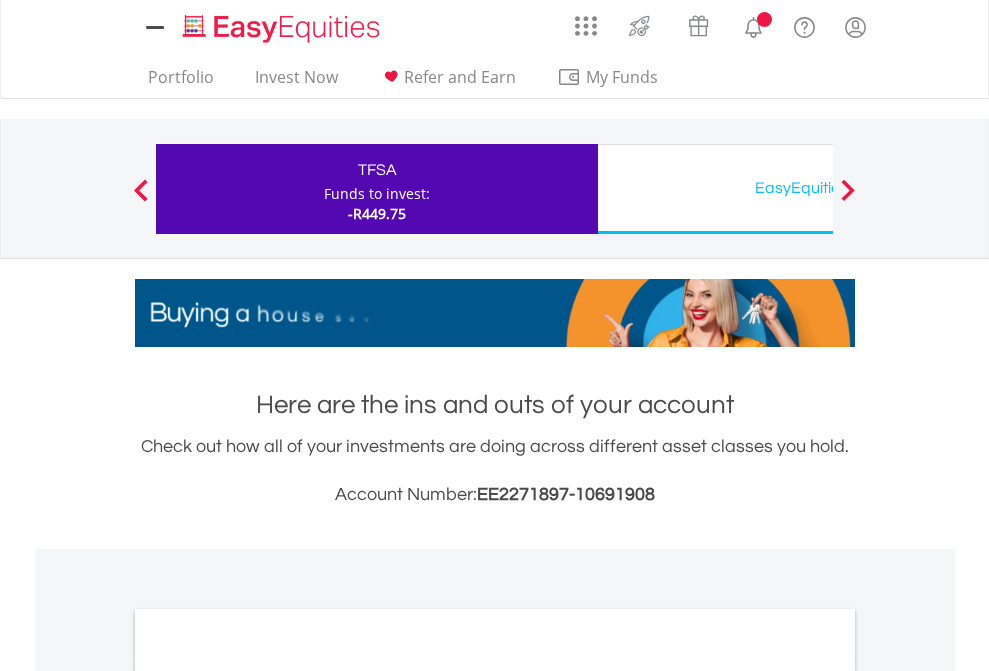click on "All Holdings" at bounding box center [268, 1096] 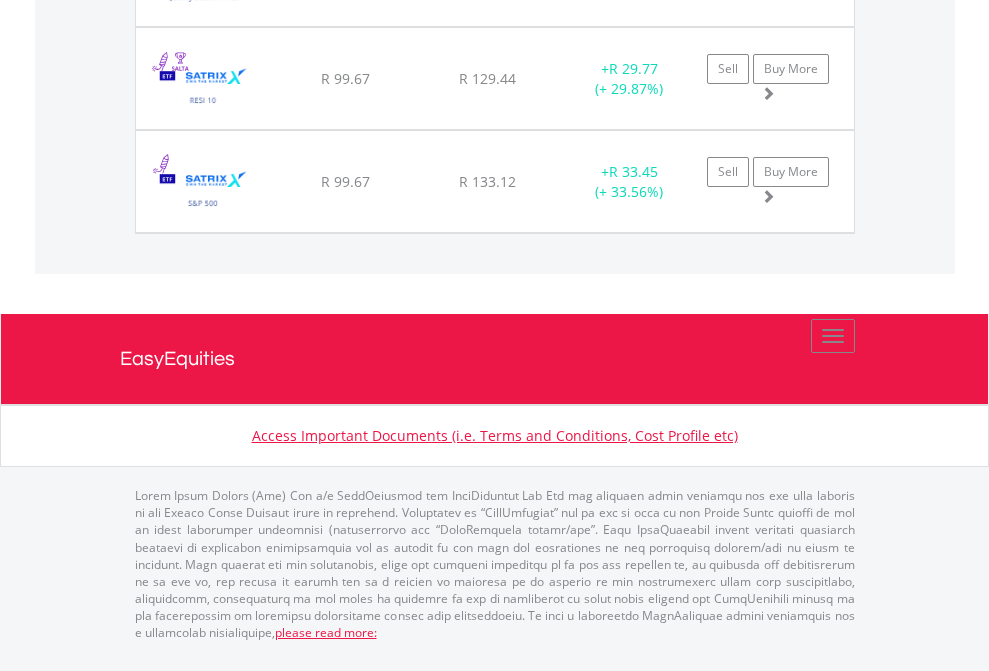 scroll, scrollTop: 2225, scrollLeft: 0, axis: vertical 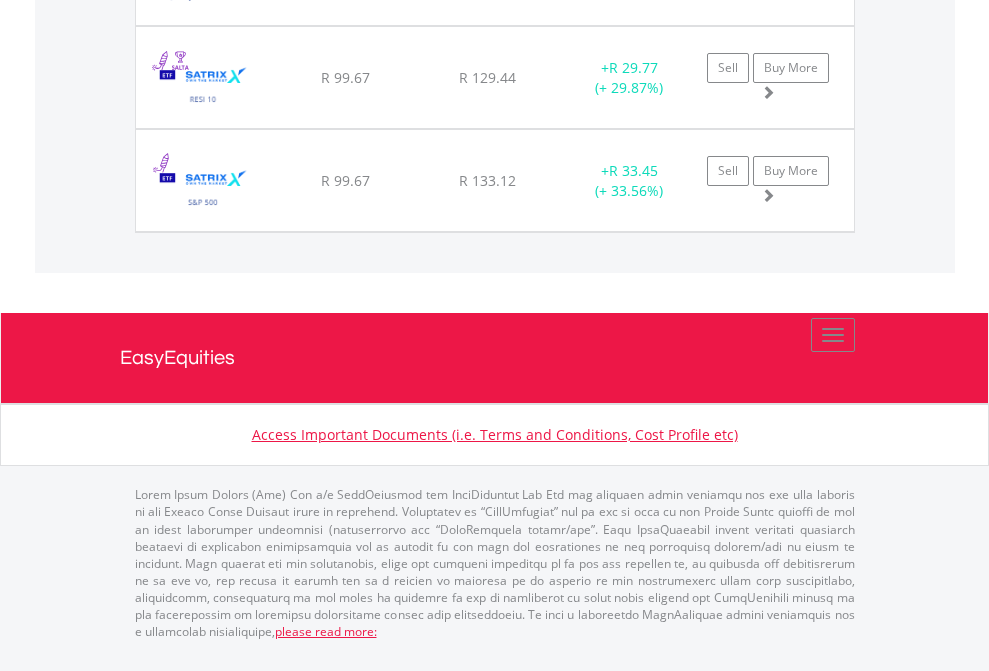 click on "EasyEquities USD" at bounding box center (818, -1957) 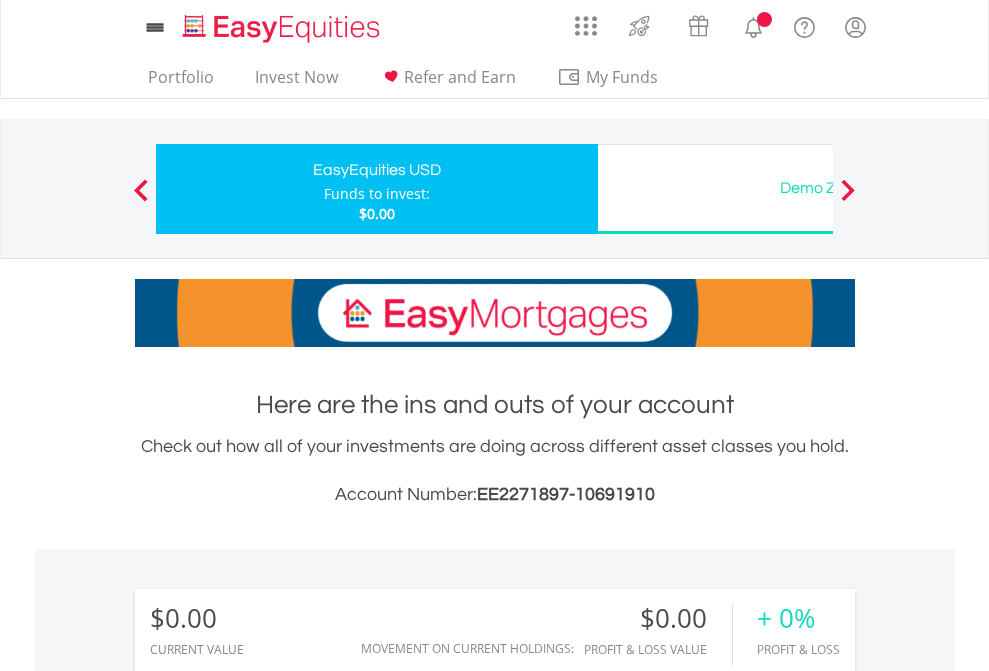 scroll, scrollTop: 1486, scrollLeft: 0, axis: vertical 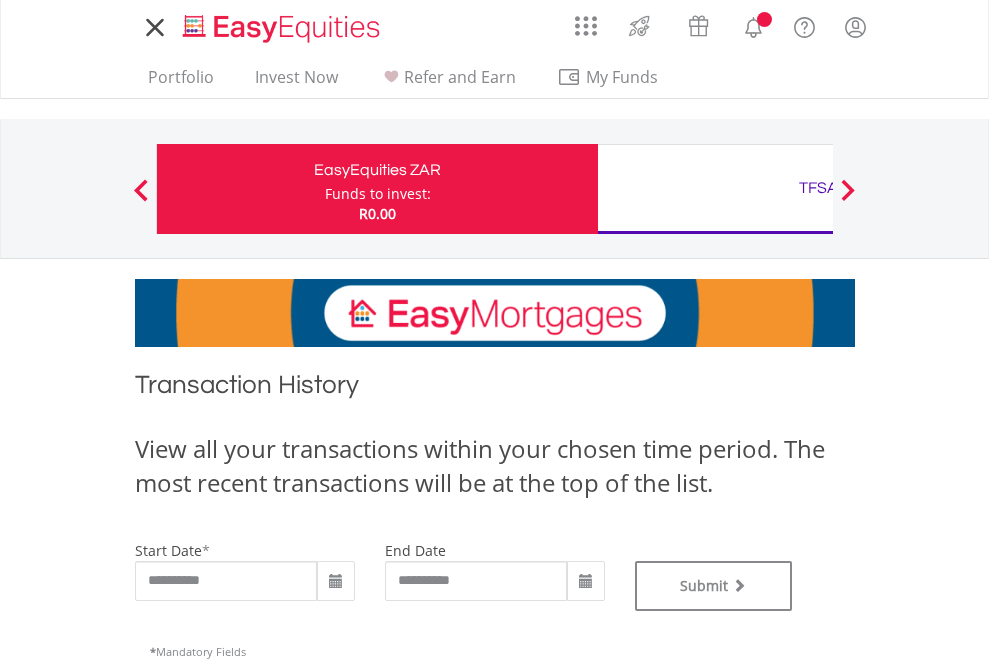 type on "**********" 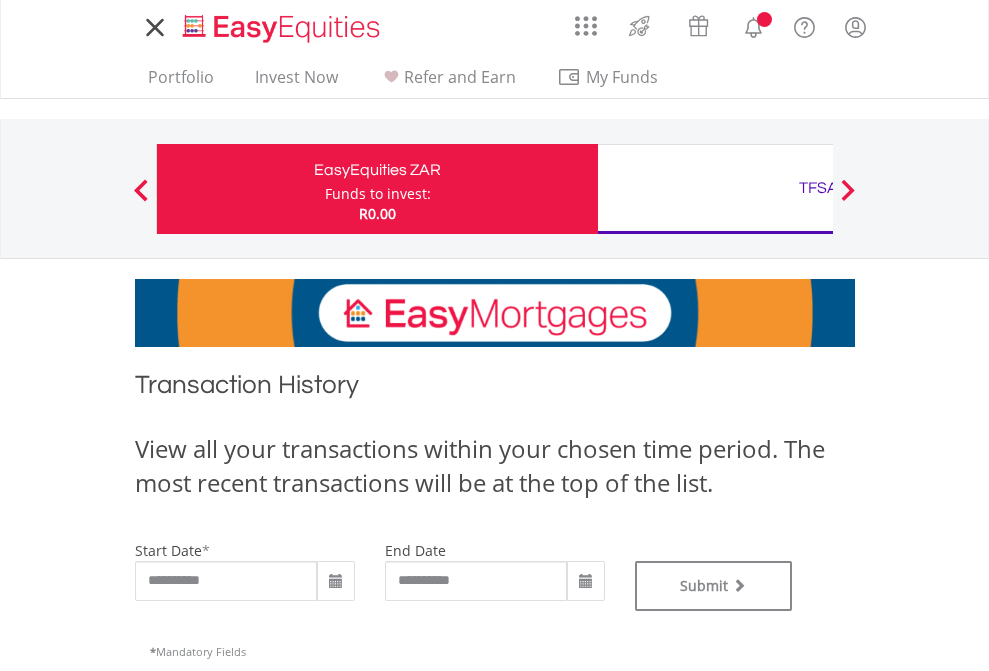 scroll, scrollTop: 0, scrollLeft: 0, axis: both 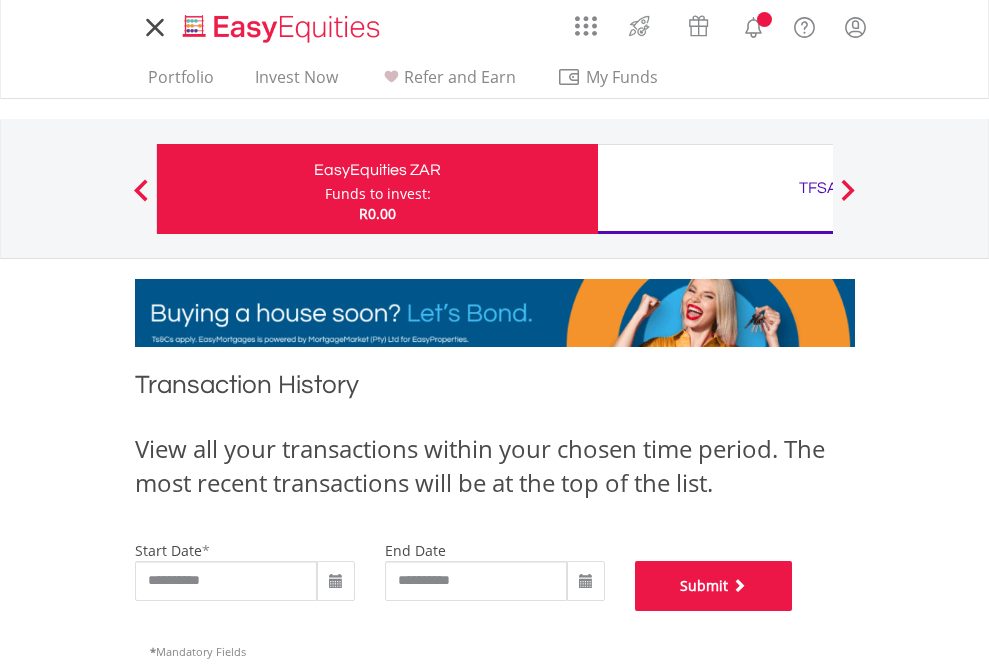 click on "Submit" at bounding box center (714, 586) 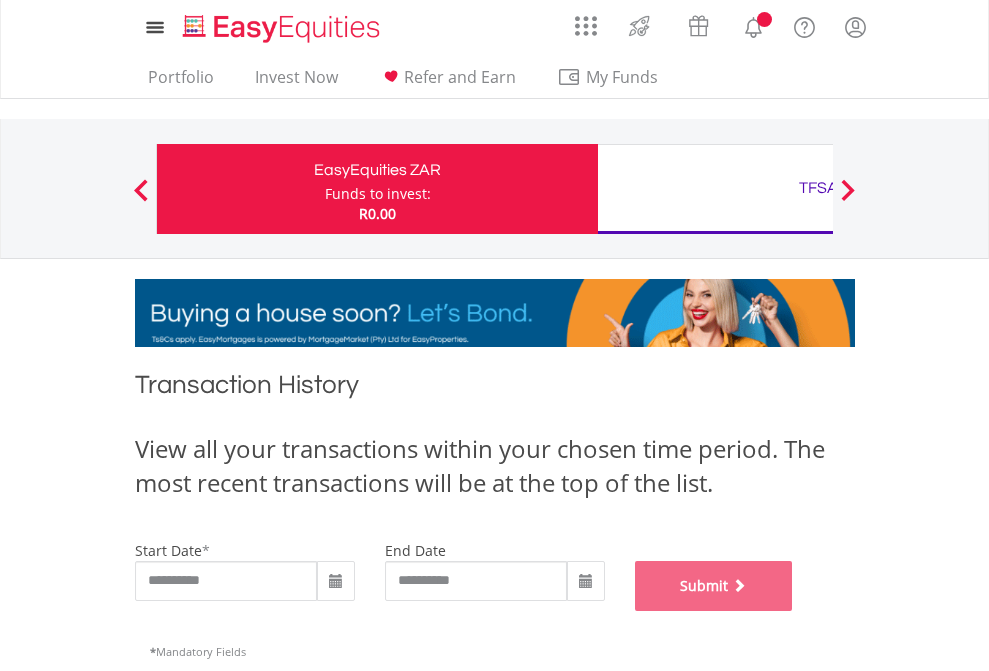 scroll, scrollTop: 811, scrollLeft: 0, axis: vertical 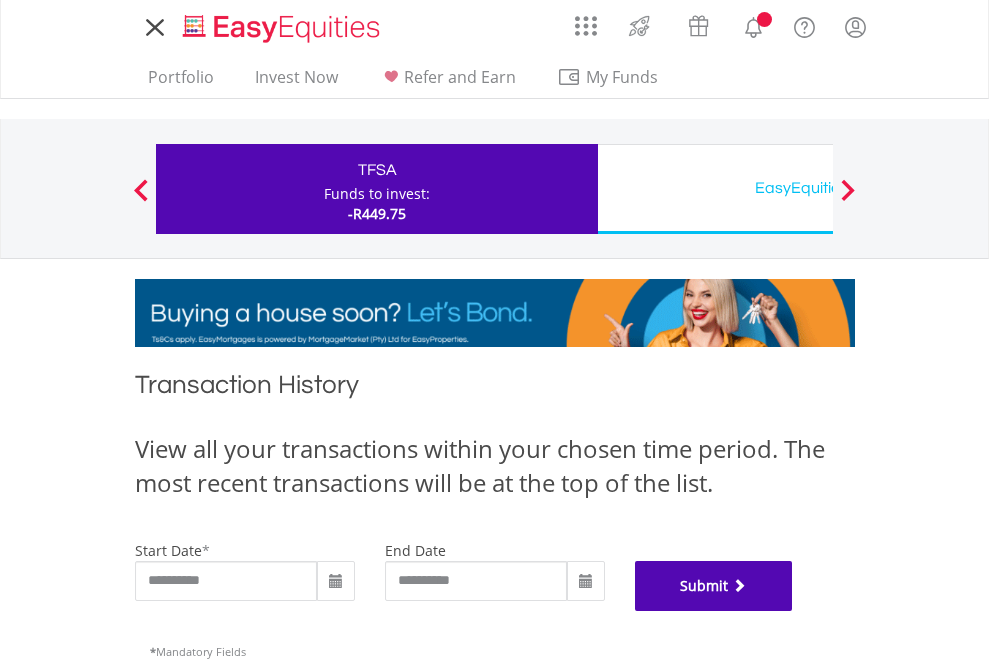 click on "Submit" at bounding box center [714, 586] 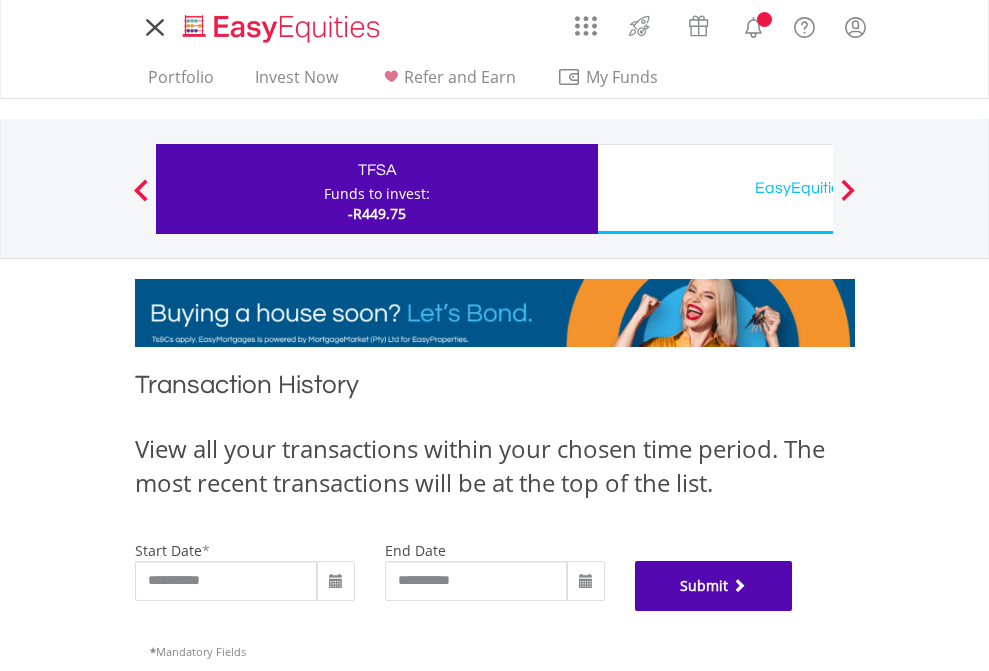 scroll, scrollTop: 811, scrollLeft: 0, axis: vertical 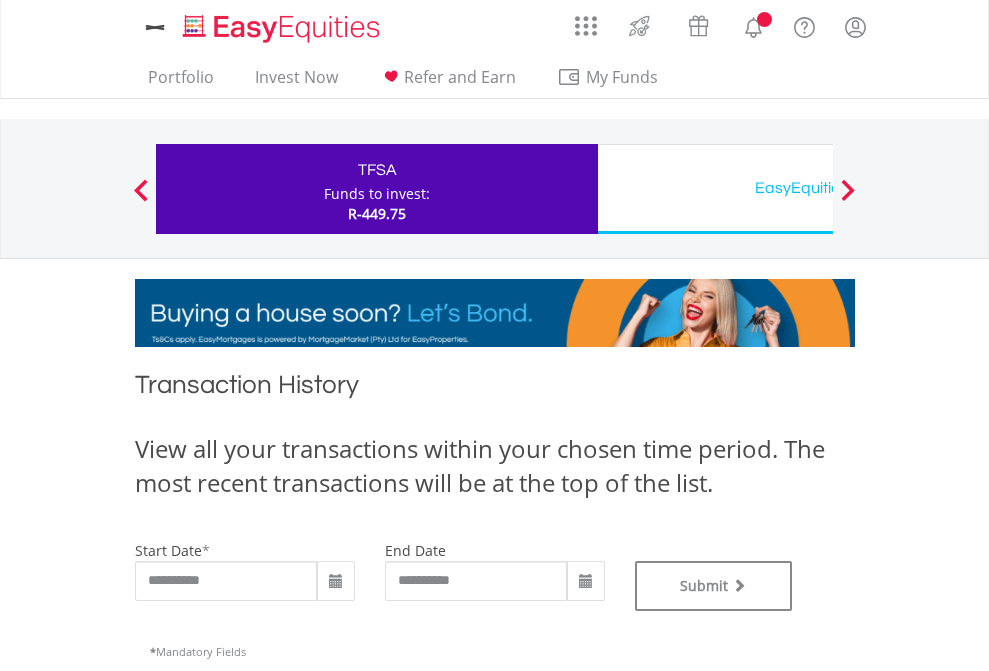 click on "EasyEquities USD" at bounding box center (818, 188) 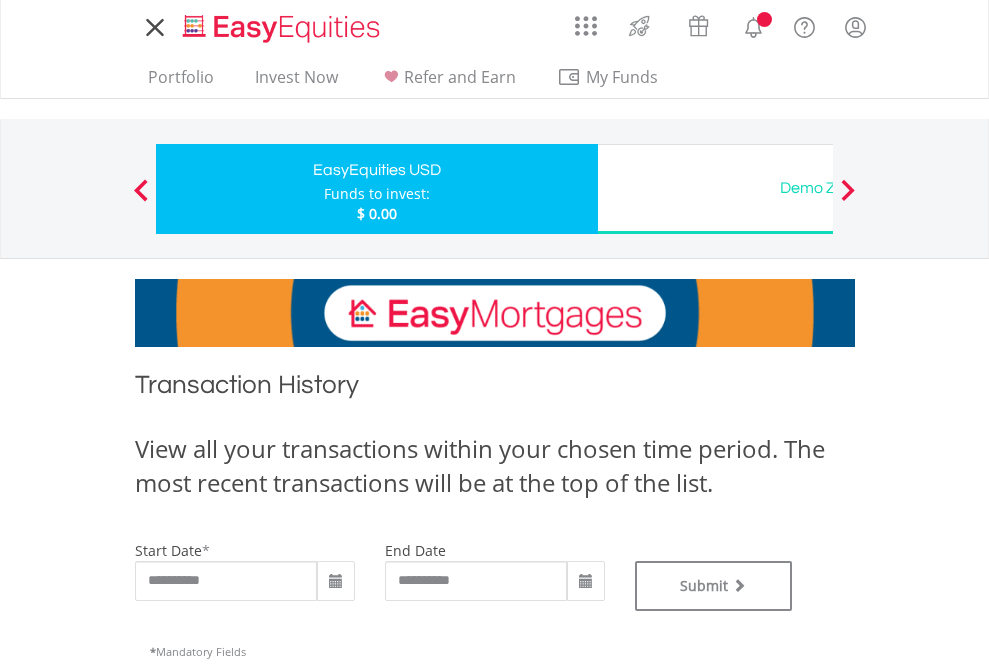 scroll, scrollTop: 0, scrollLeft: 0, axis: both 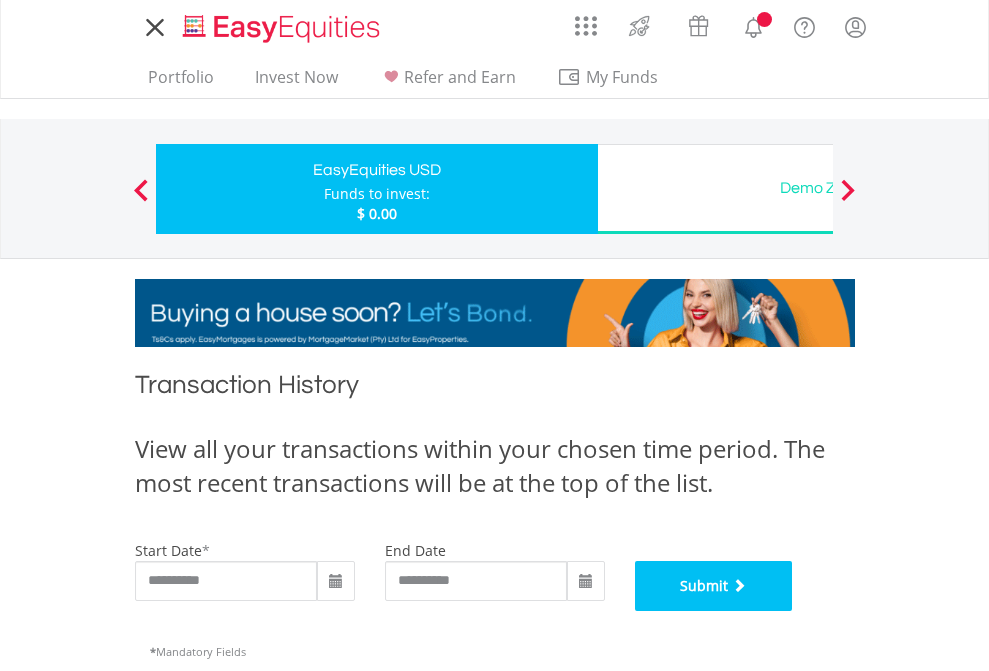 click on "Submit" at bounding box center [714, 586] 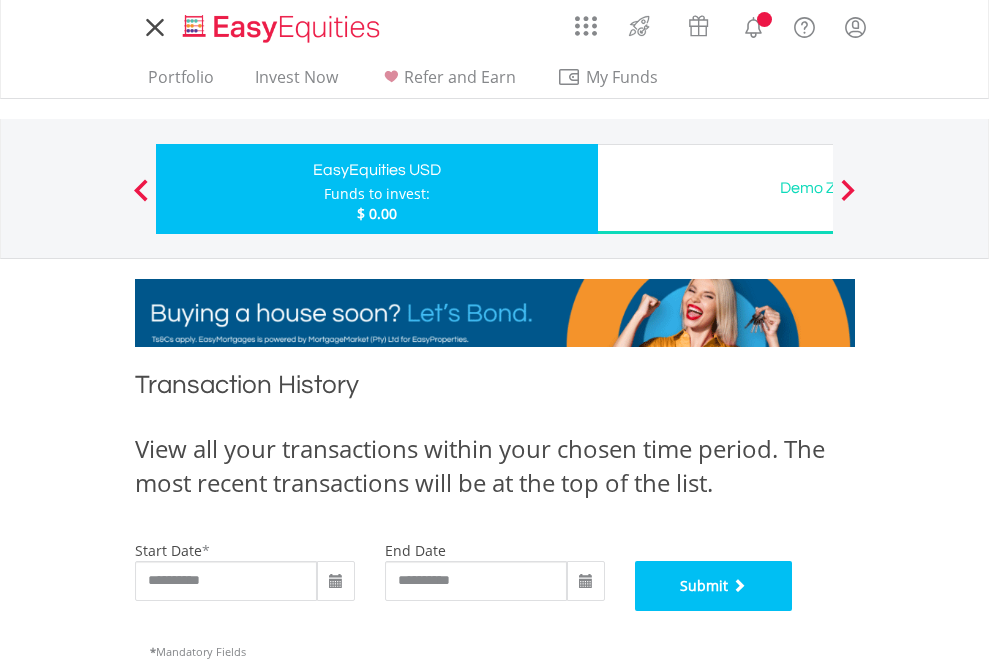 scroll, scrollTop: 811, scrollLeft: 0, axis: vertical 